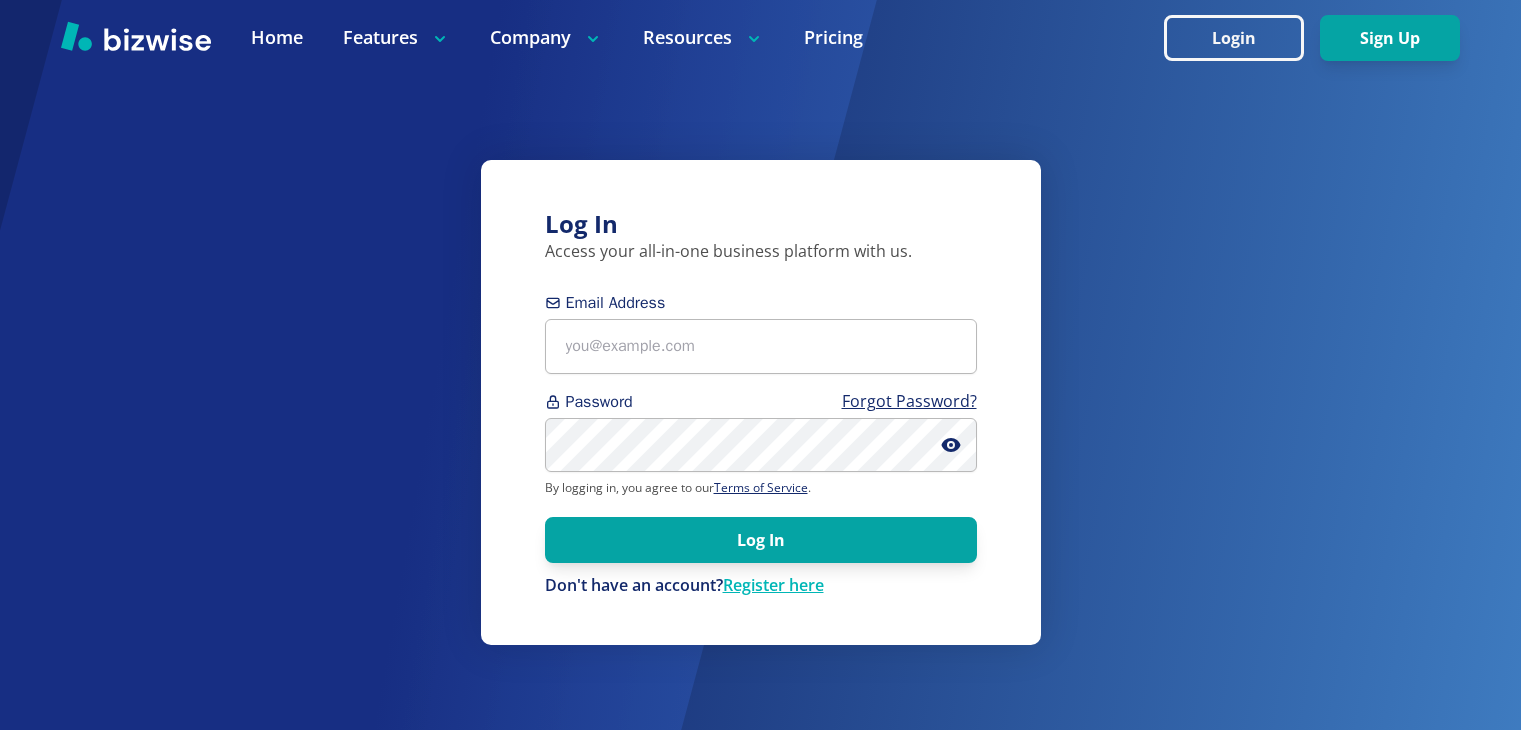 scroll, scrollTop: 0, scrollLeft: 0, axis: both 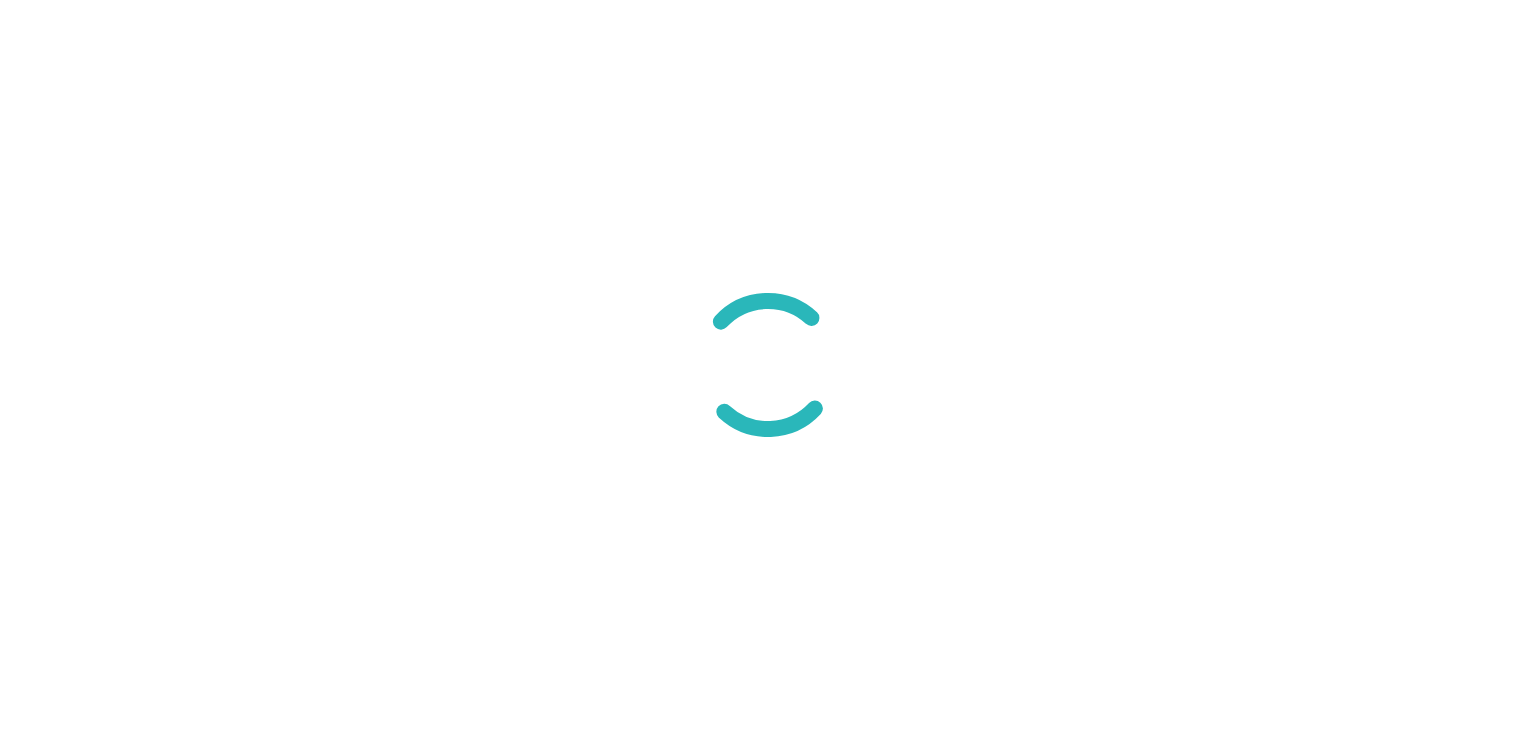 click at bounding box center (768, 365) 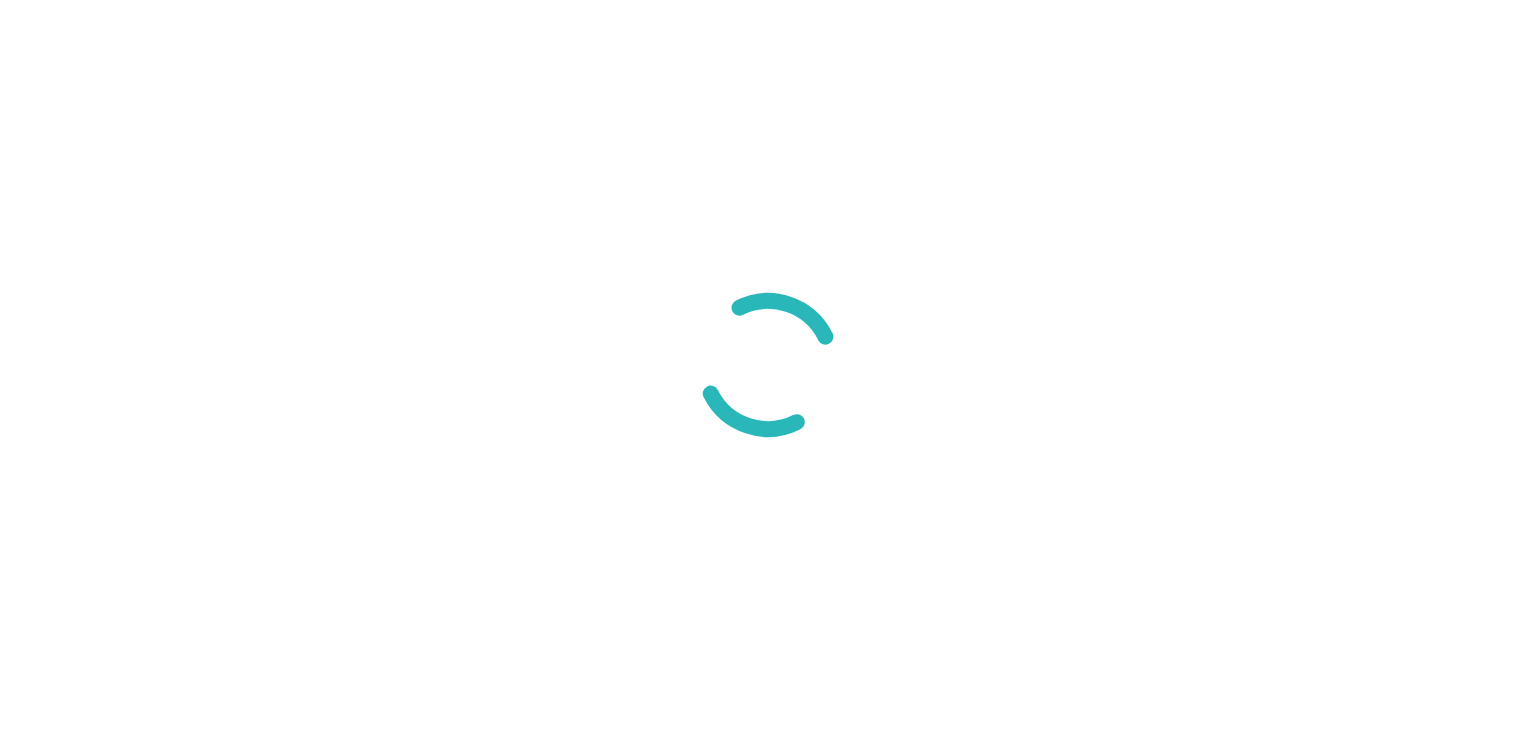 scroll, scrollTop: 0, scrollLeft: 0, axis: both 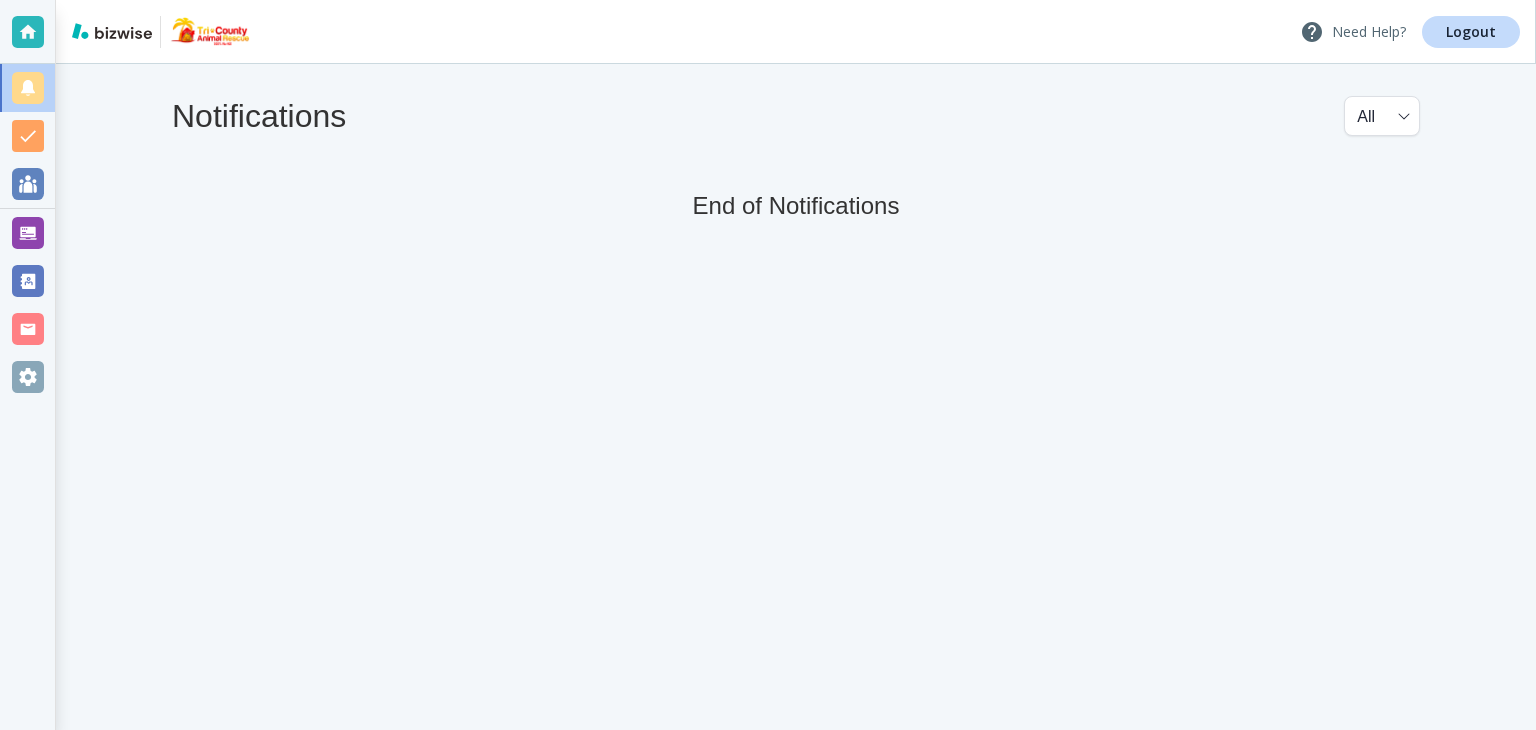 click on "Need Help?" at bounding box center (1353, 32) 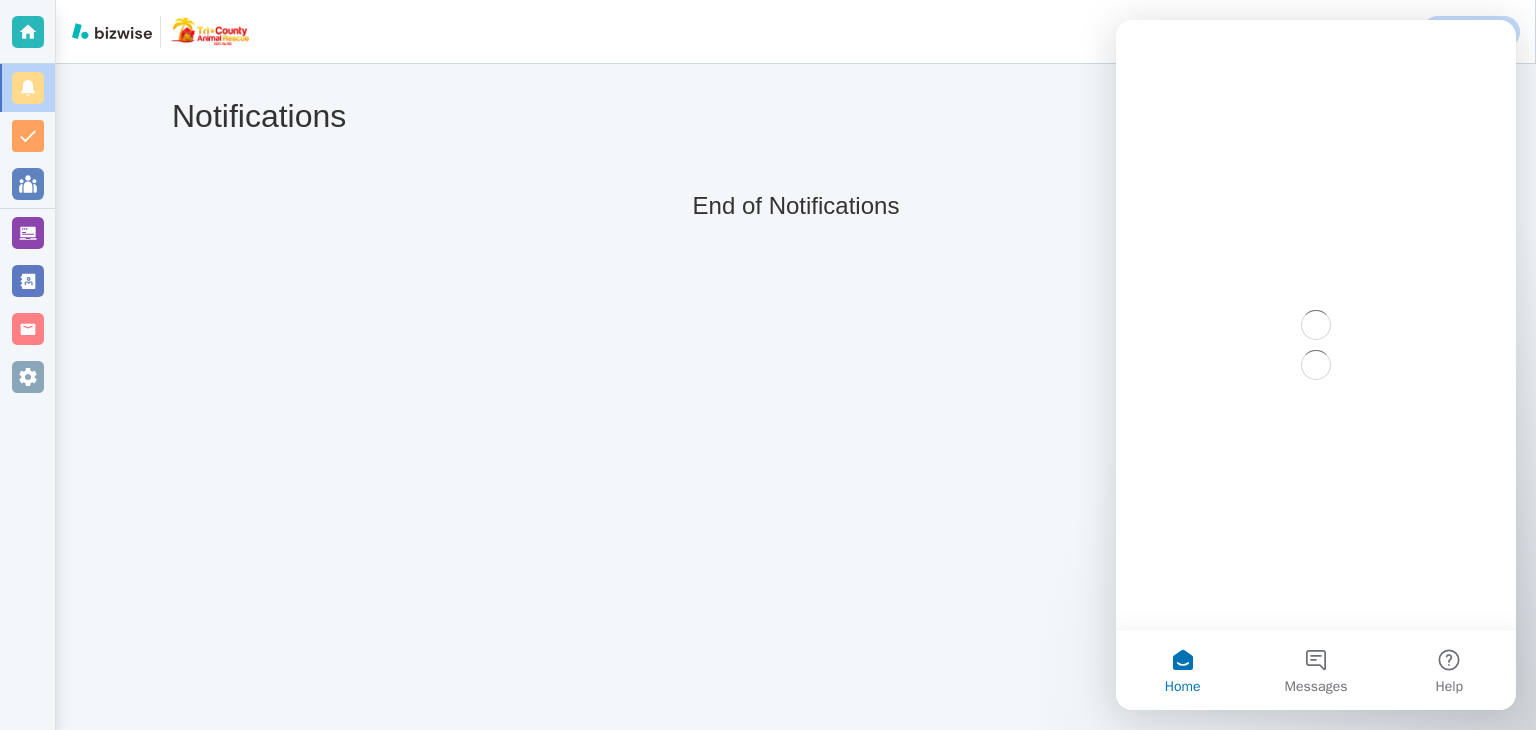 scroll, scrollTop: 0, scrollLeft: 0, axis: both 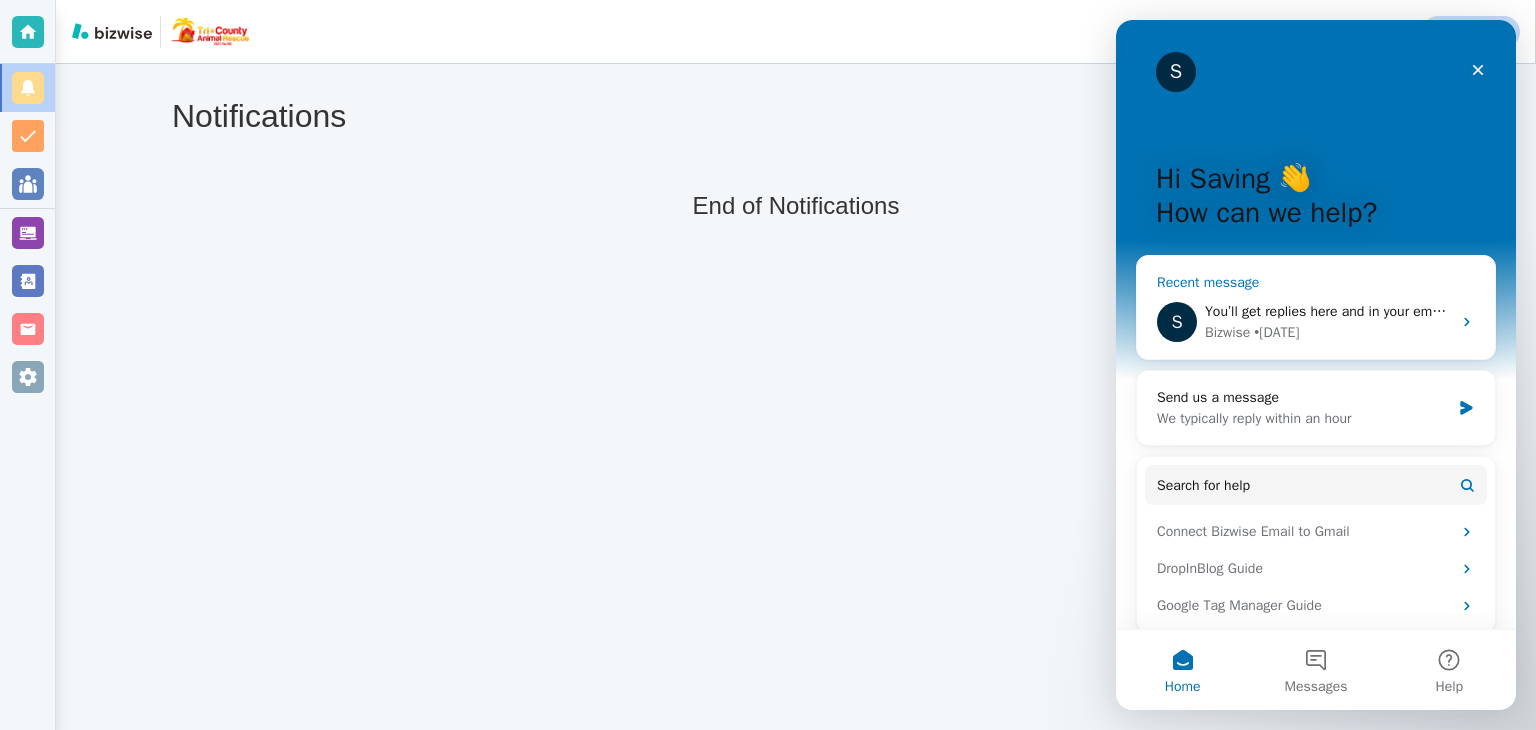 click on "Bizwise •  1d ago" at bounding box center [1328, 332] 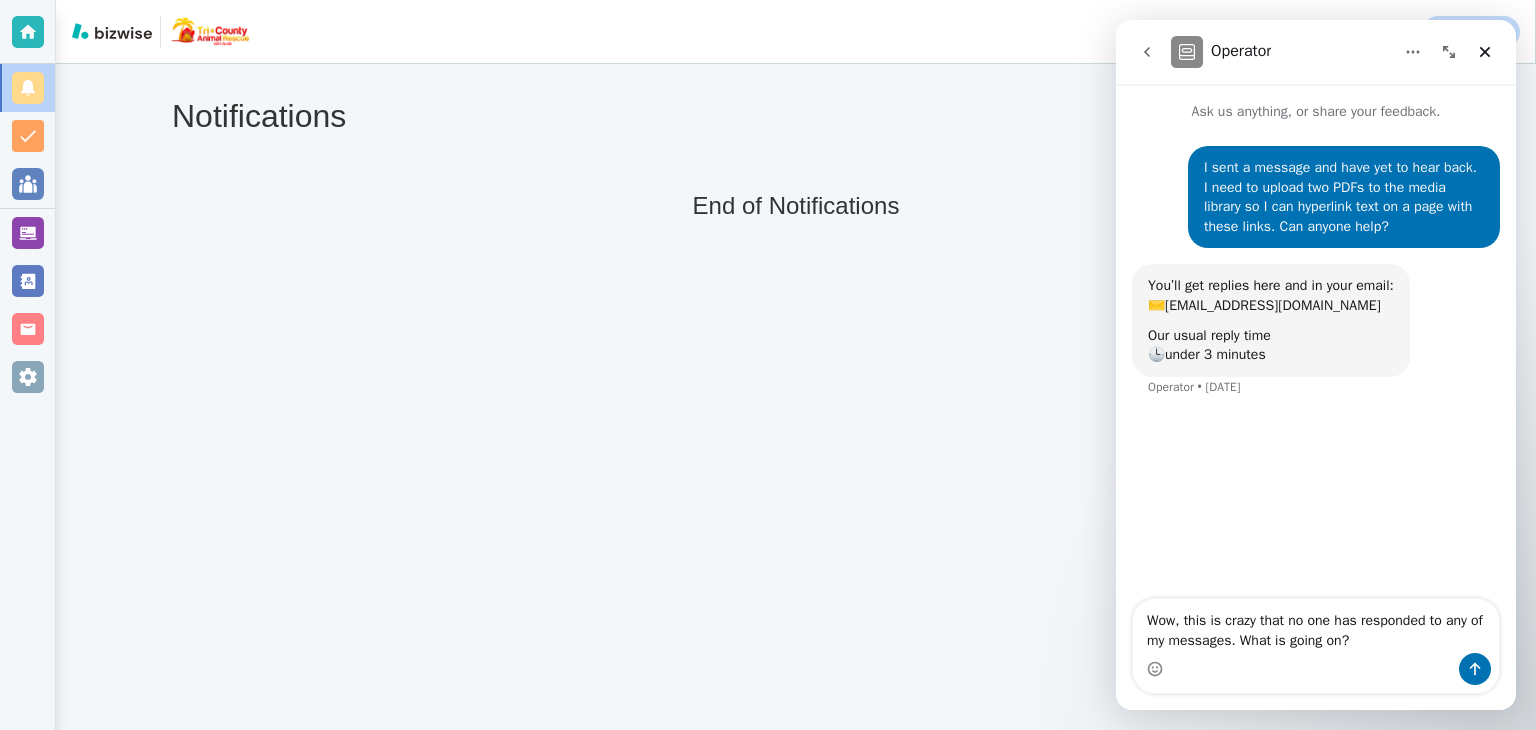 drag, startPoint x: 1283, startPoint y: 621, endPoint x: 1020, endPoint y: 591, distance: 264.7055 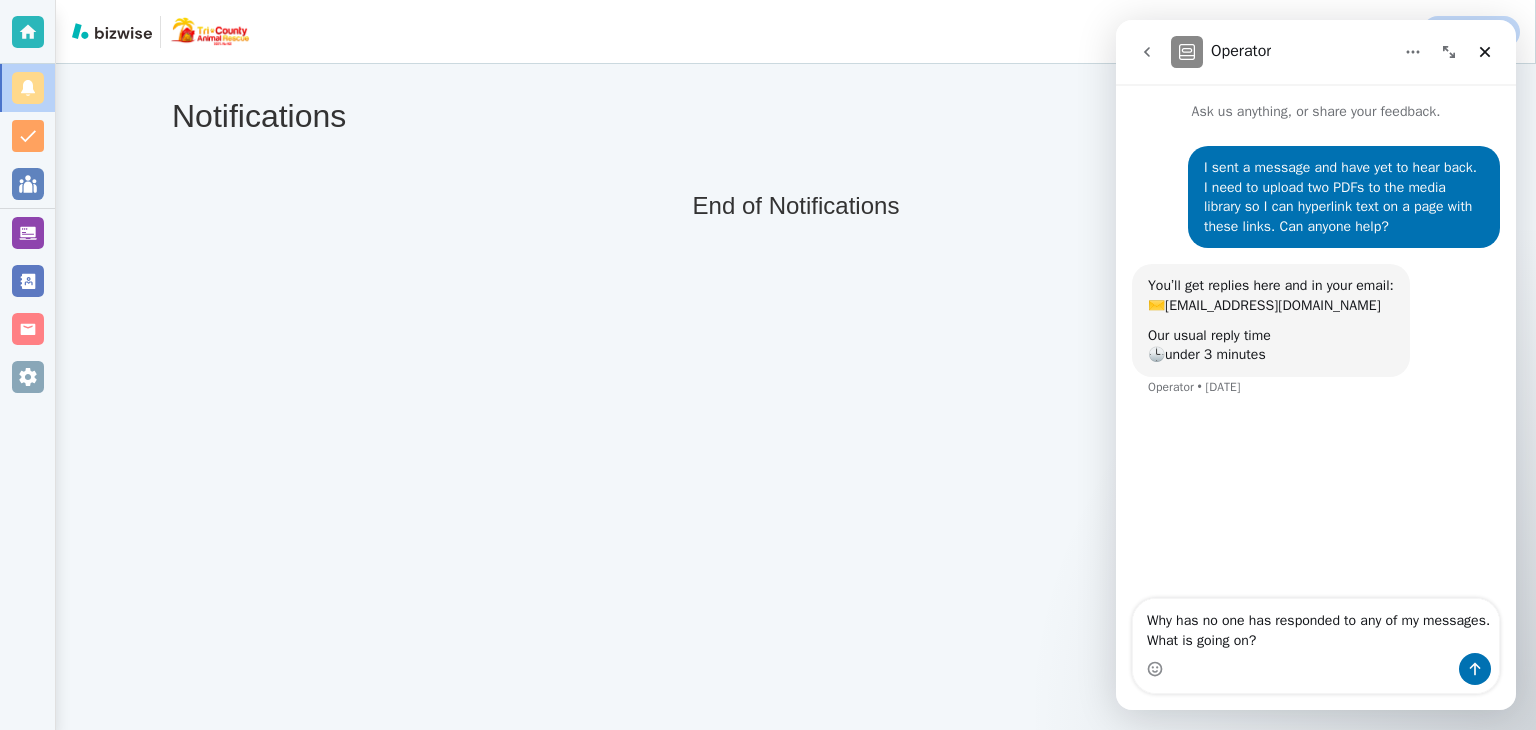 type on "Why has no one has responded to any of my messages. What is going on?" 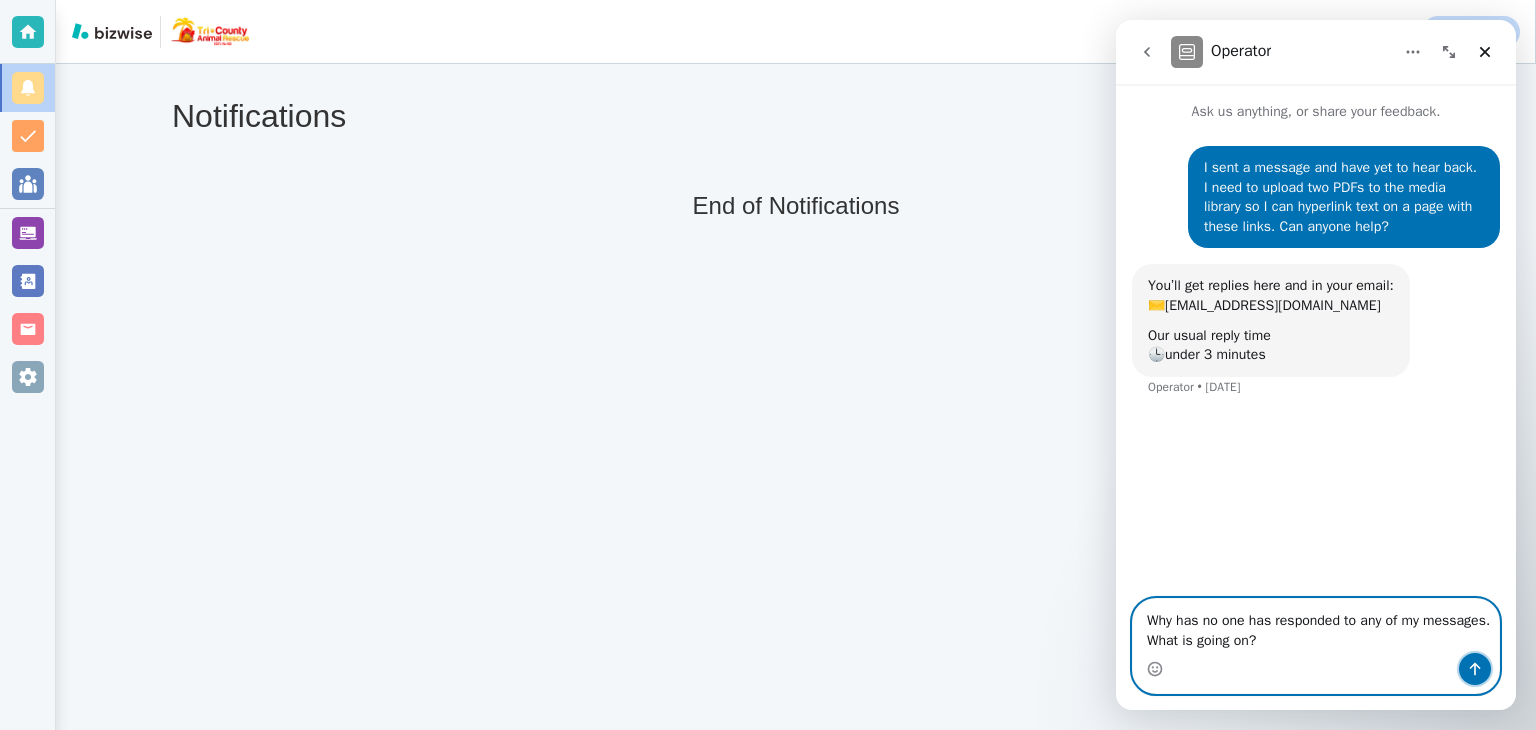 click 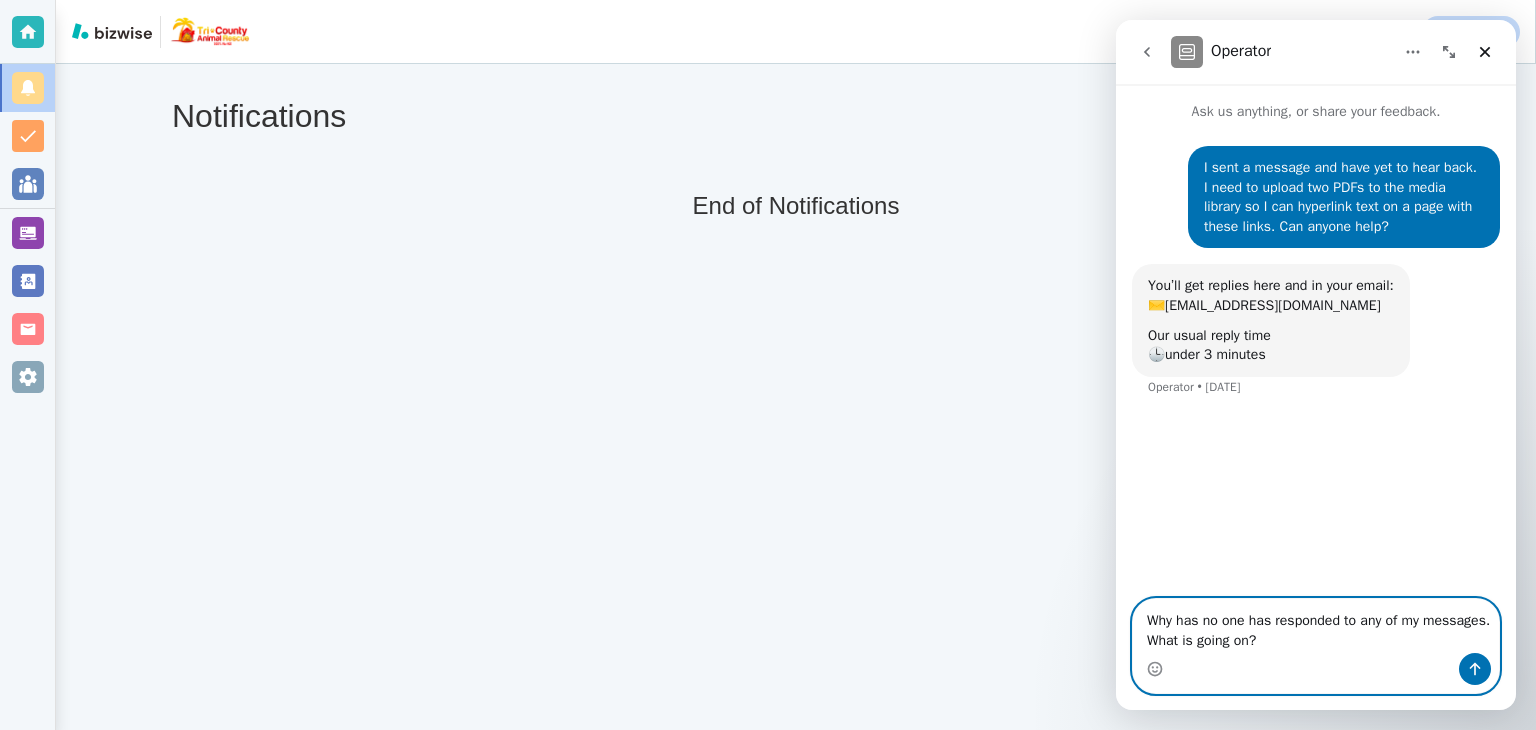 type 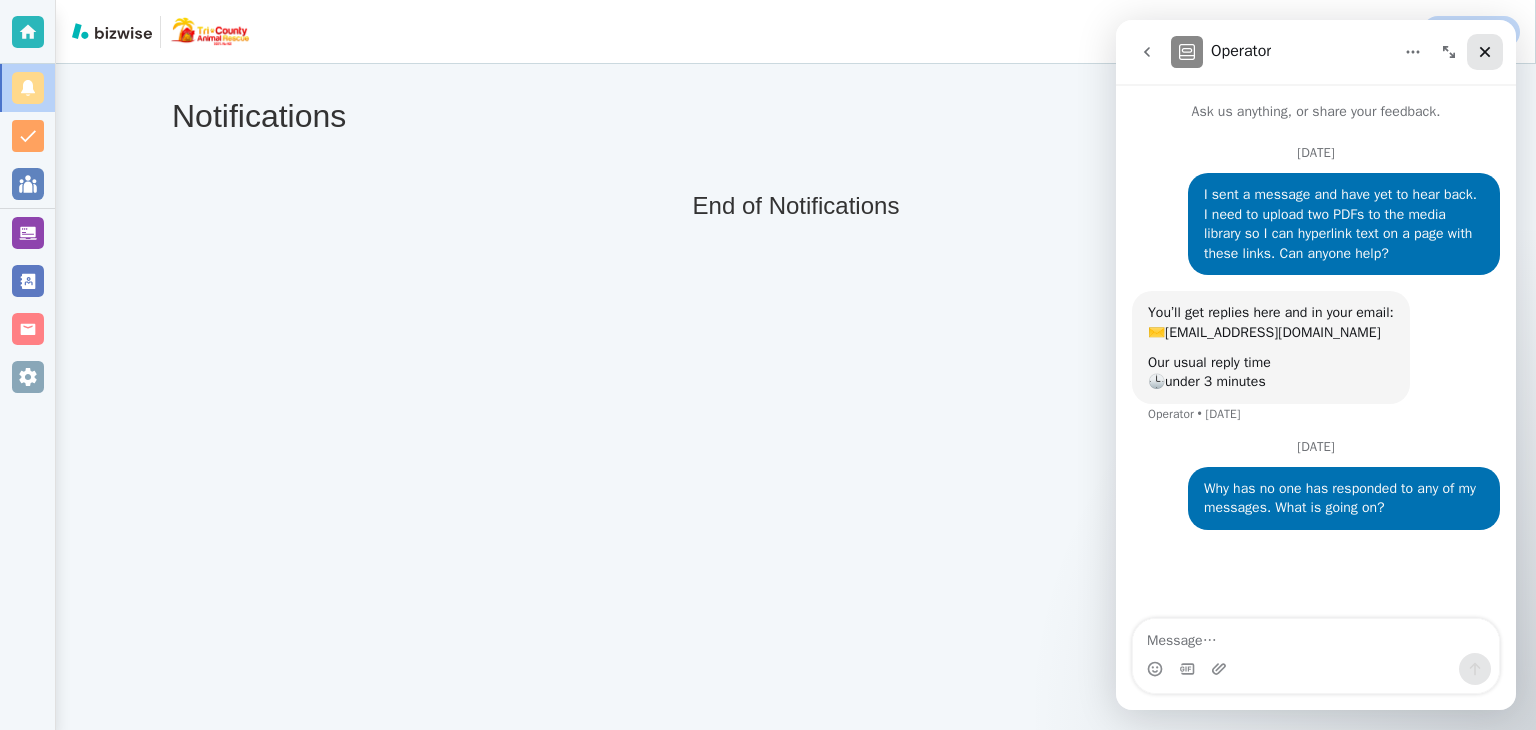 click 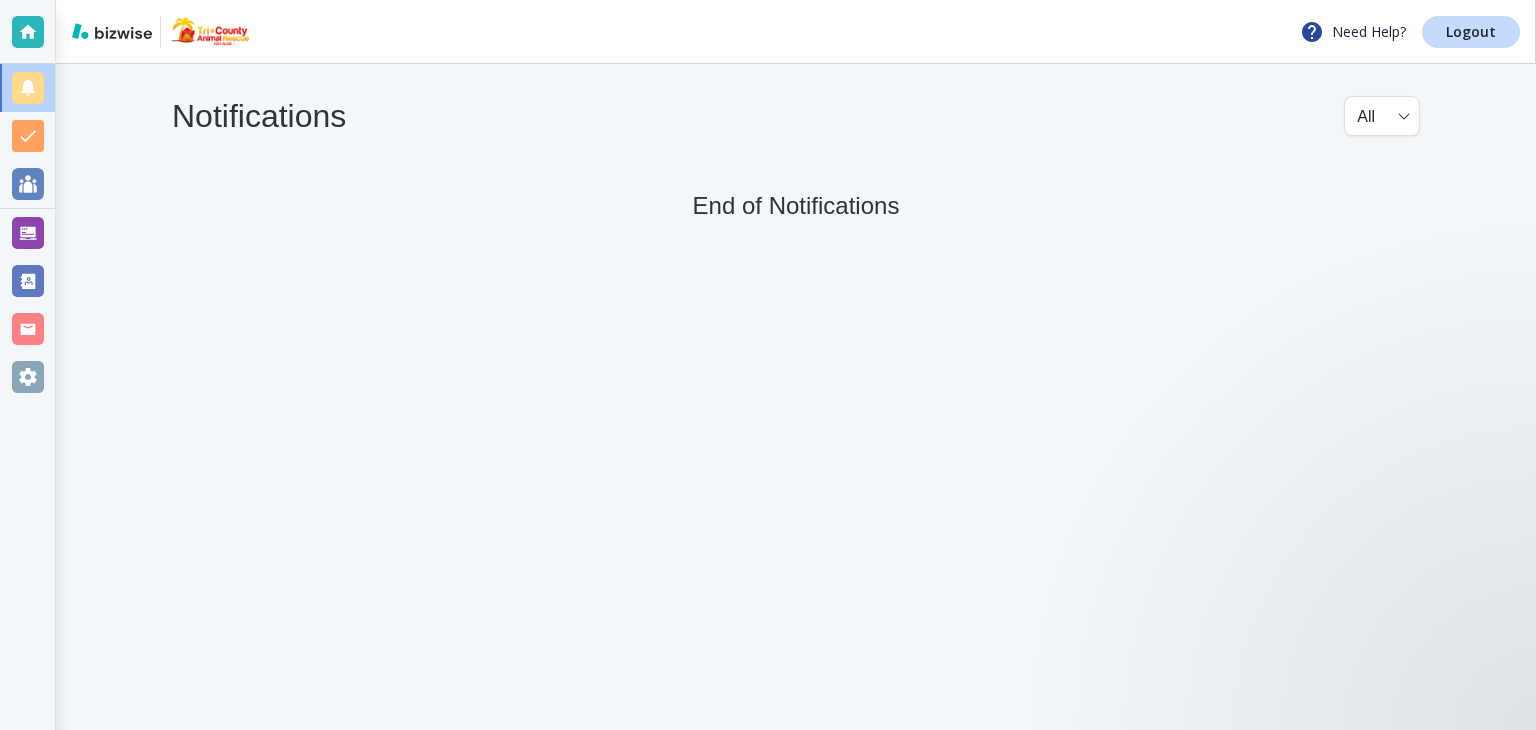 scroll, scrollTop: 0, scrollLeft: 0, axis: both 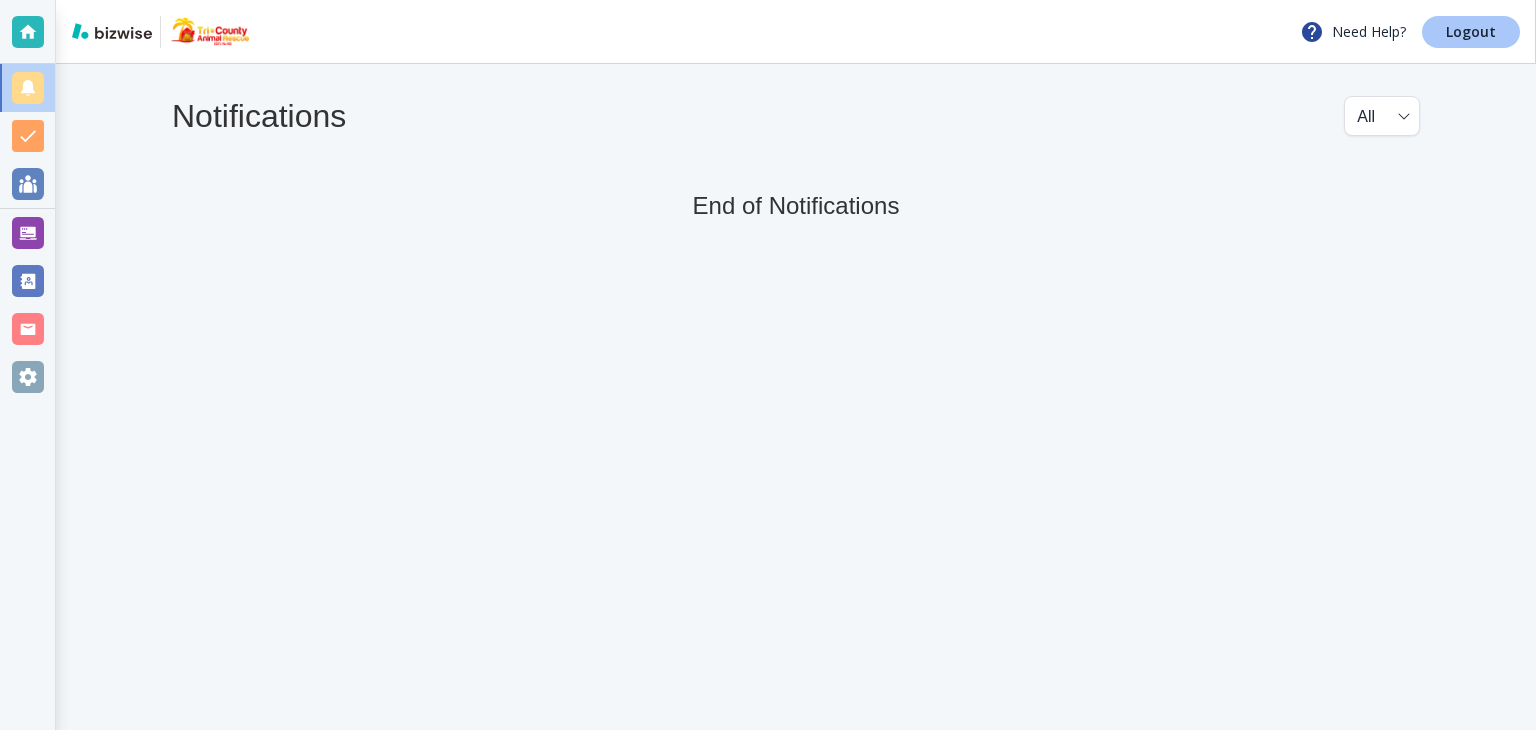 click on "Logout" at bounding box center [1471, 32] 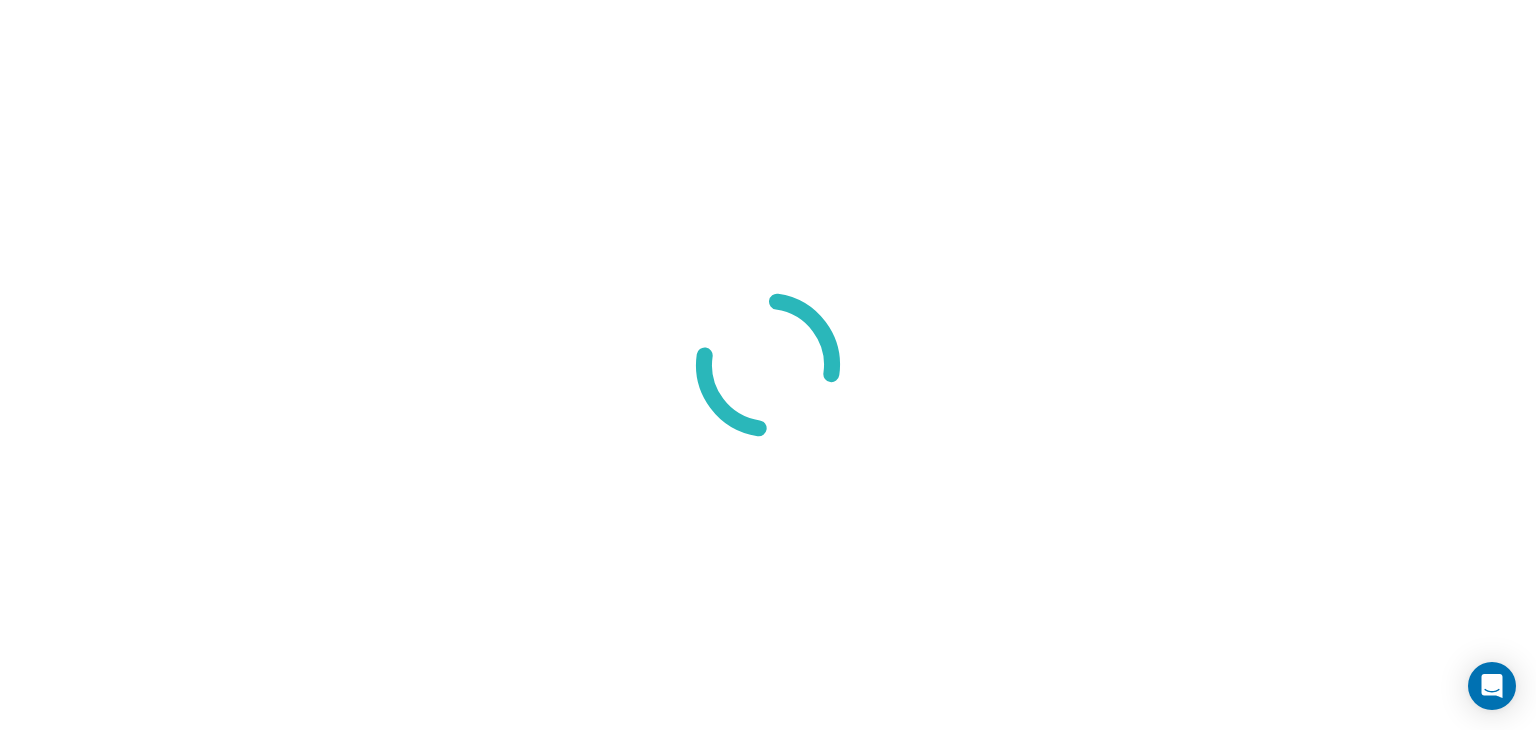 scroll, scrollTop: 0, scrollLeft: 0, axis: both 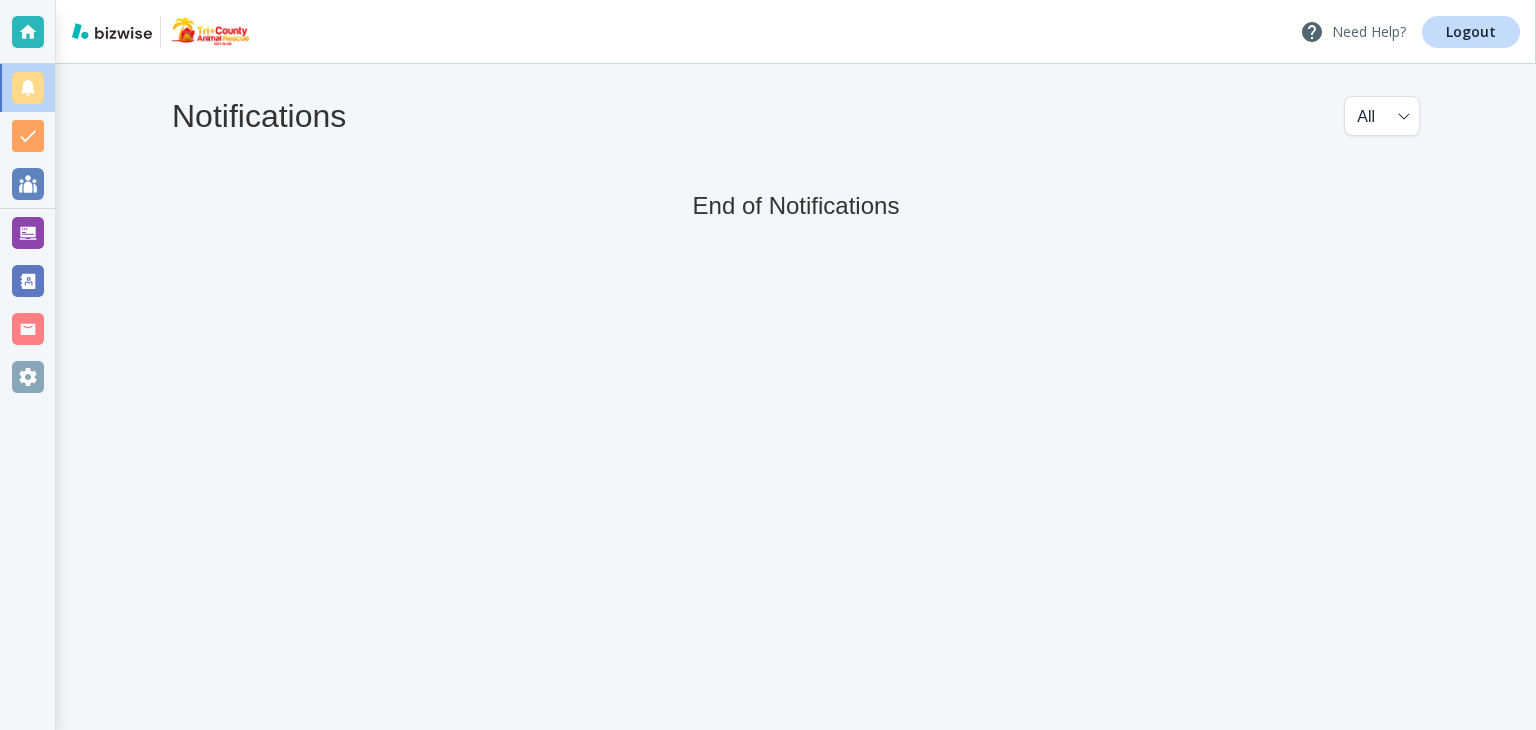 click on "Need Help?" at bounding box center (1353, 32) 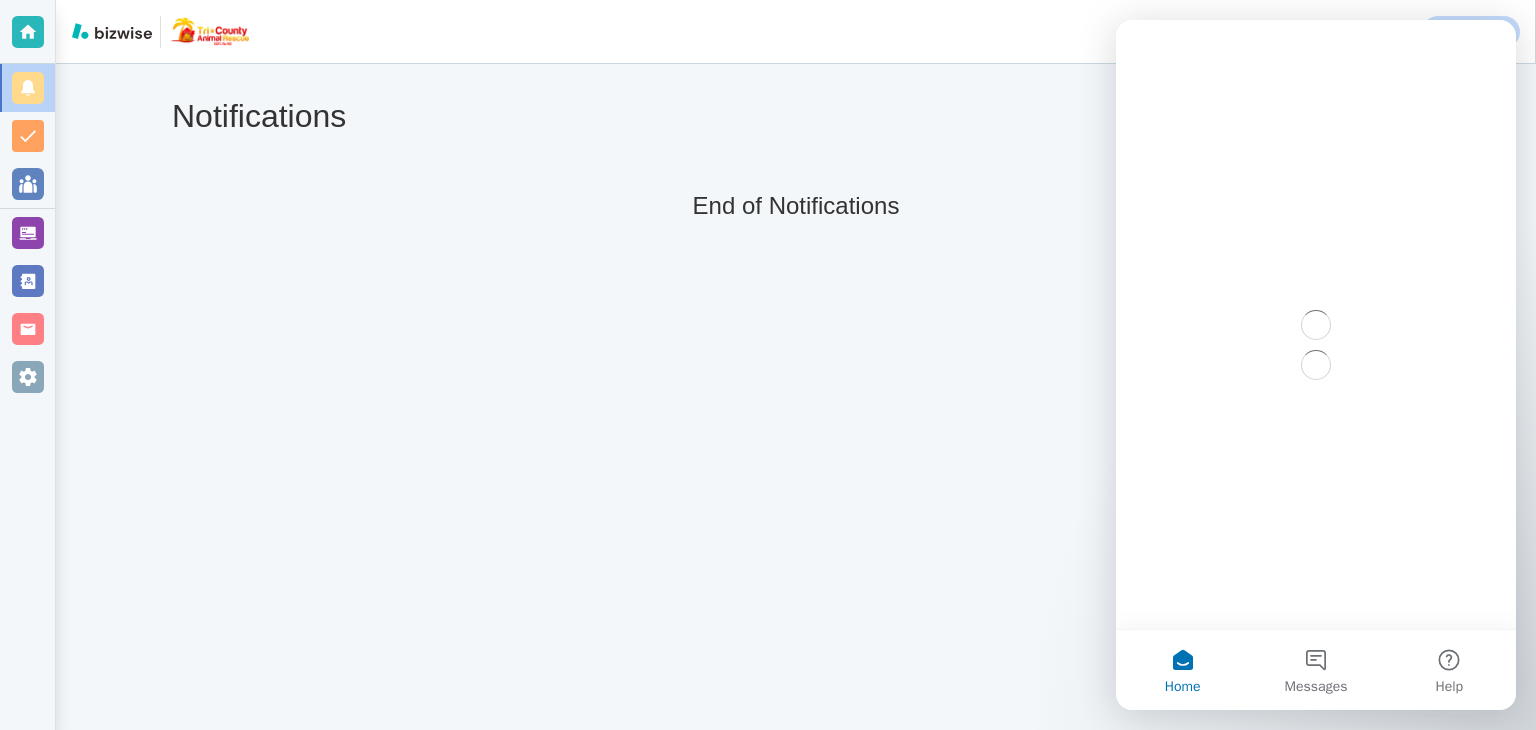 scroll, scrollTop: 0, scrollLeft: 0, axis: both 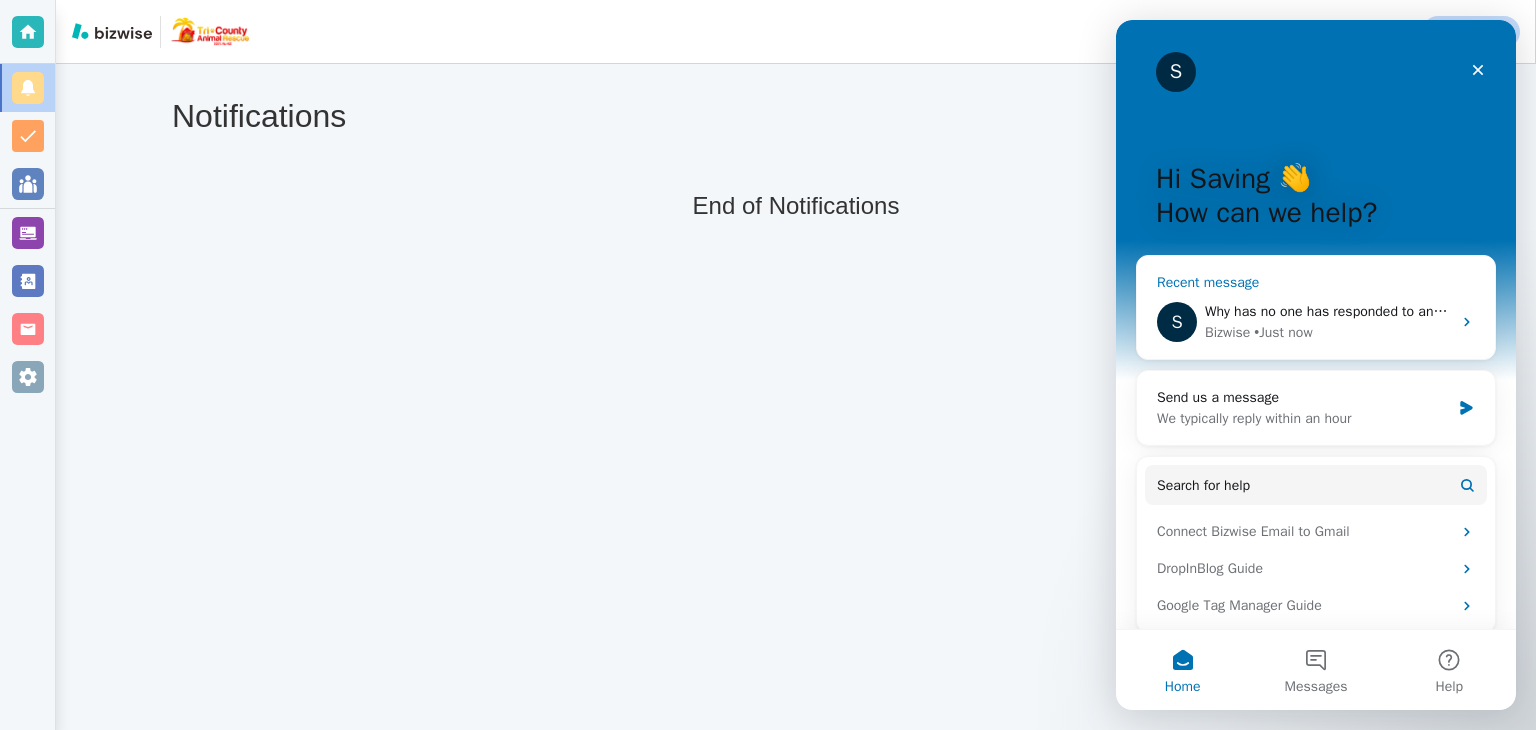 click on "•  Just now" at bounding box center [1283, 332] 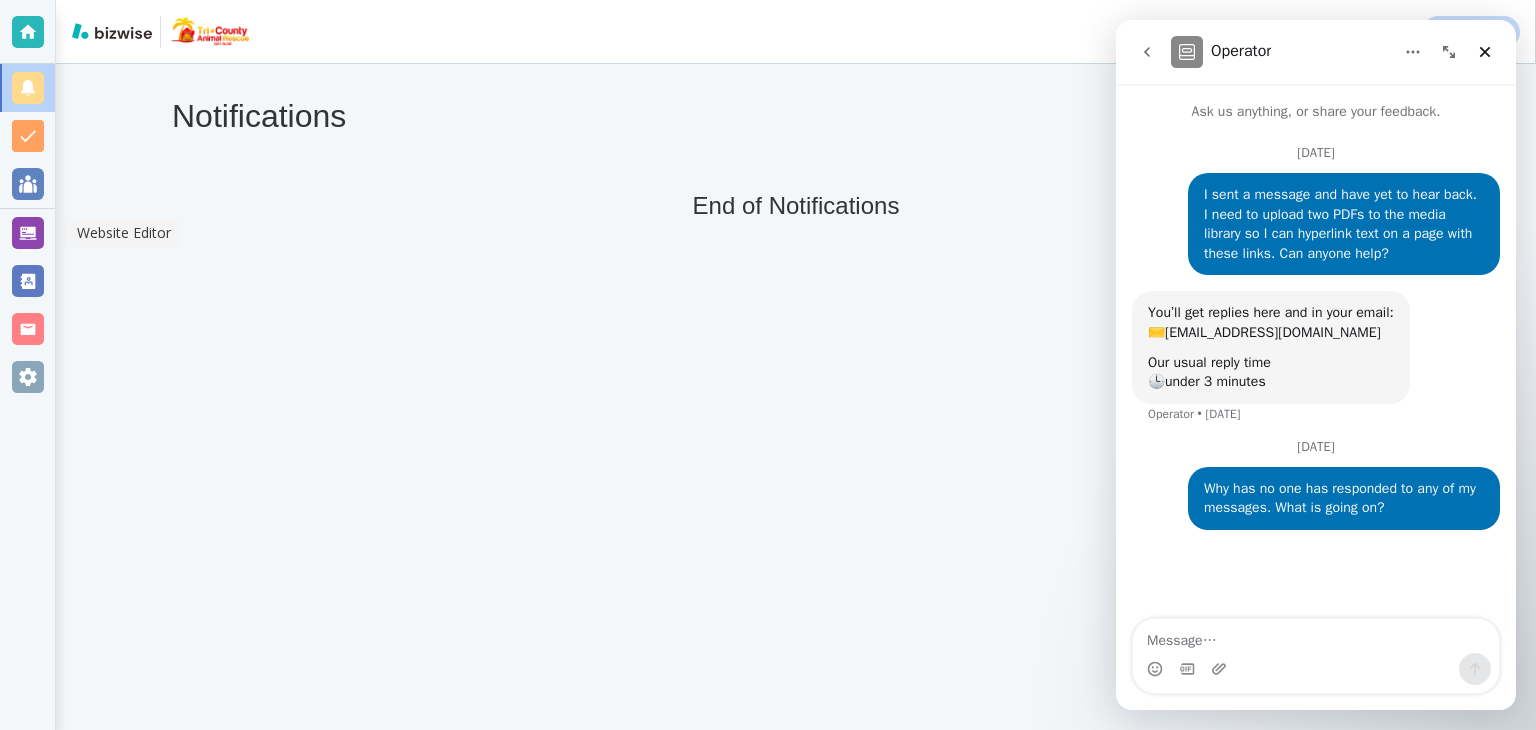click at bounding box center (28, 233) 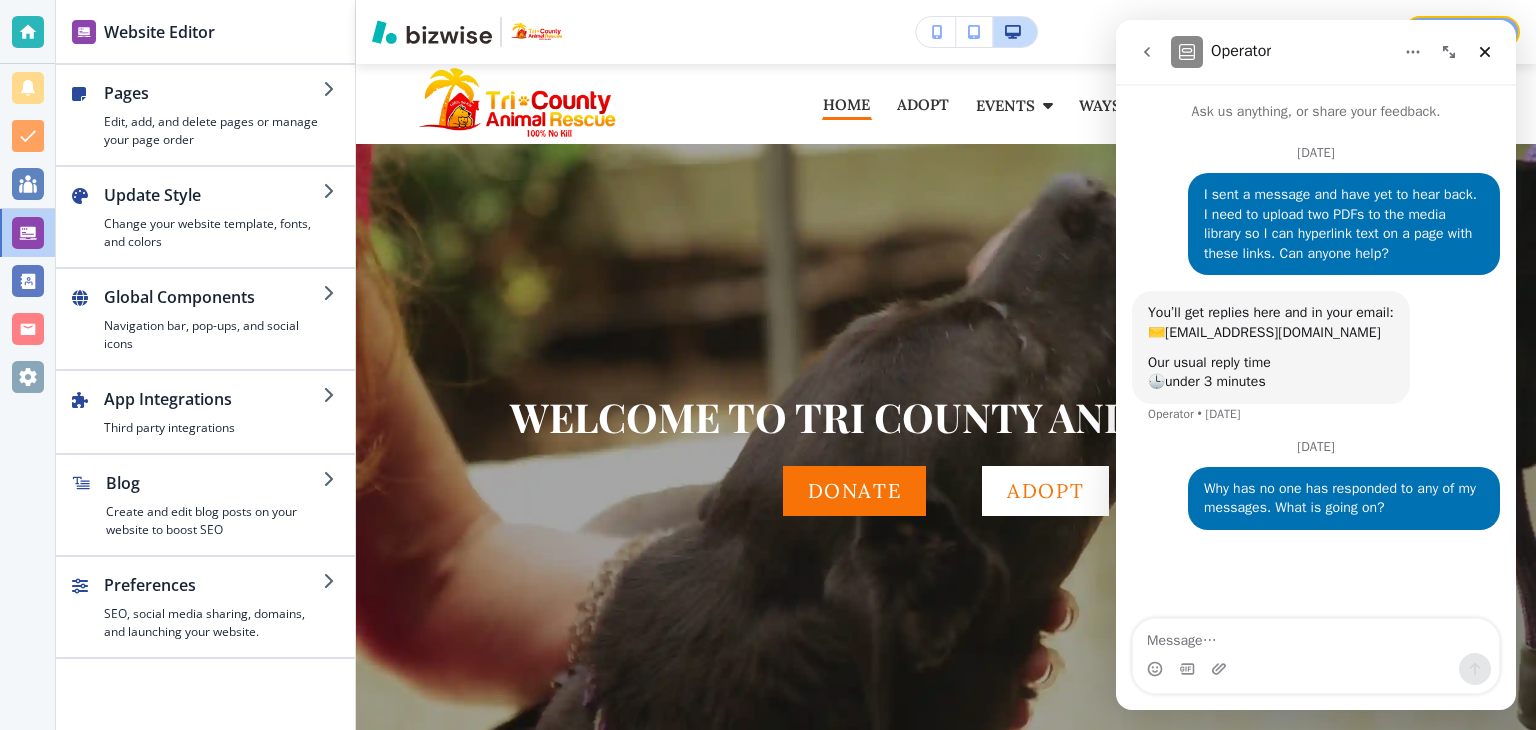 click 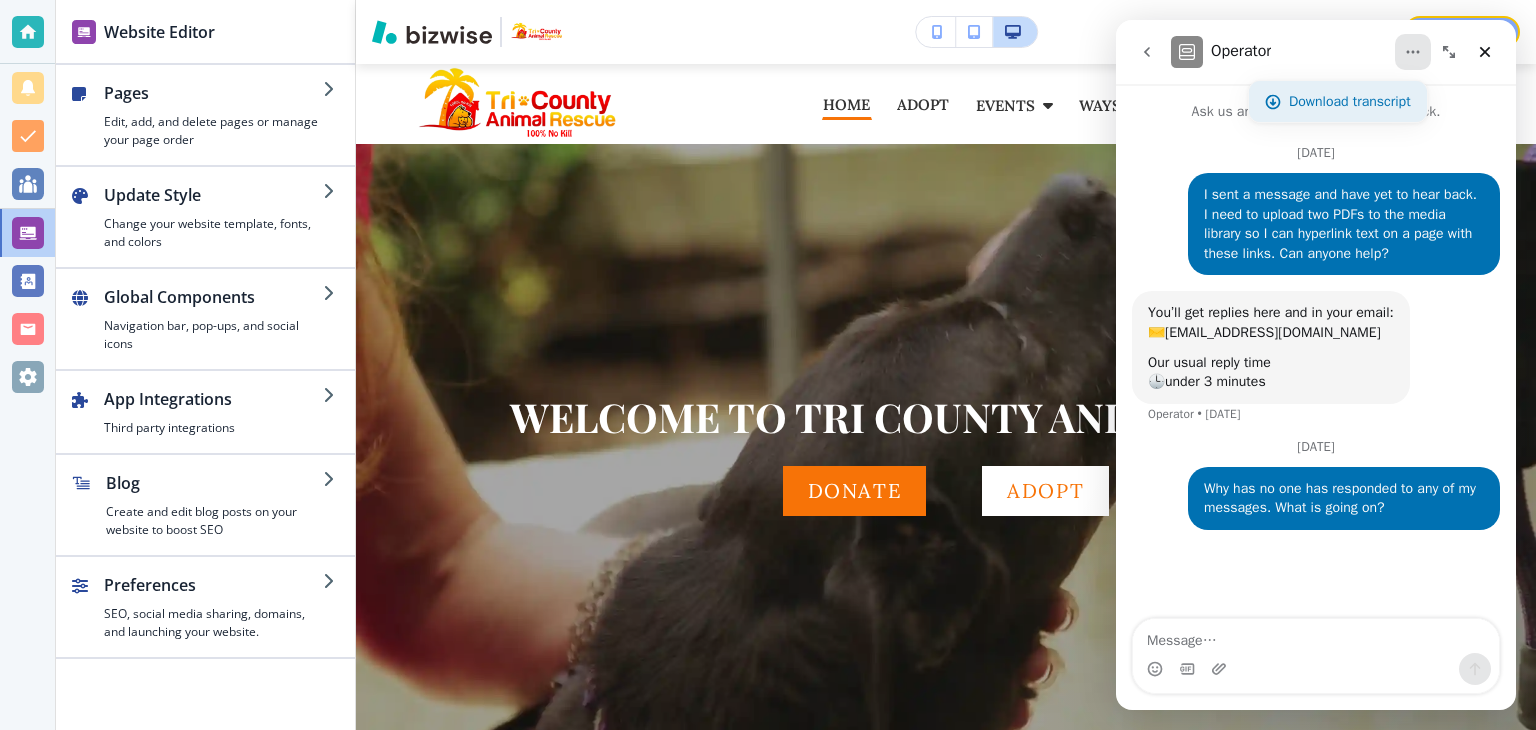 click on "Download transcript" at bounding box center (1350, 101) 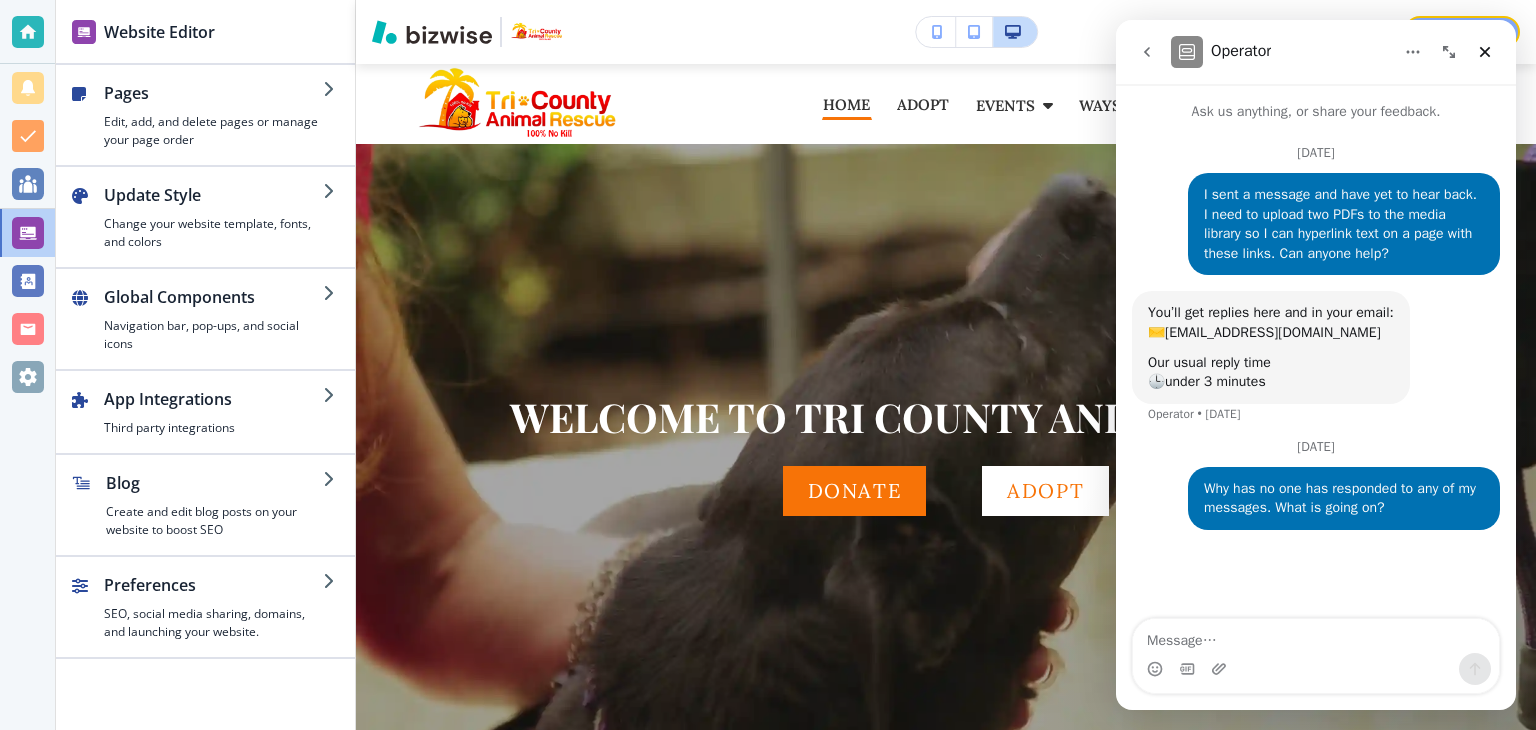 click at bounding box center (1449, 52) 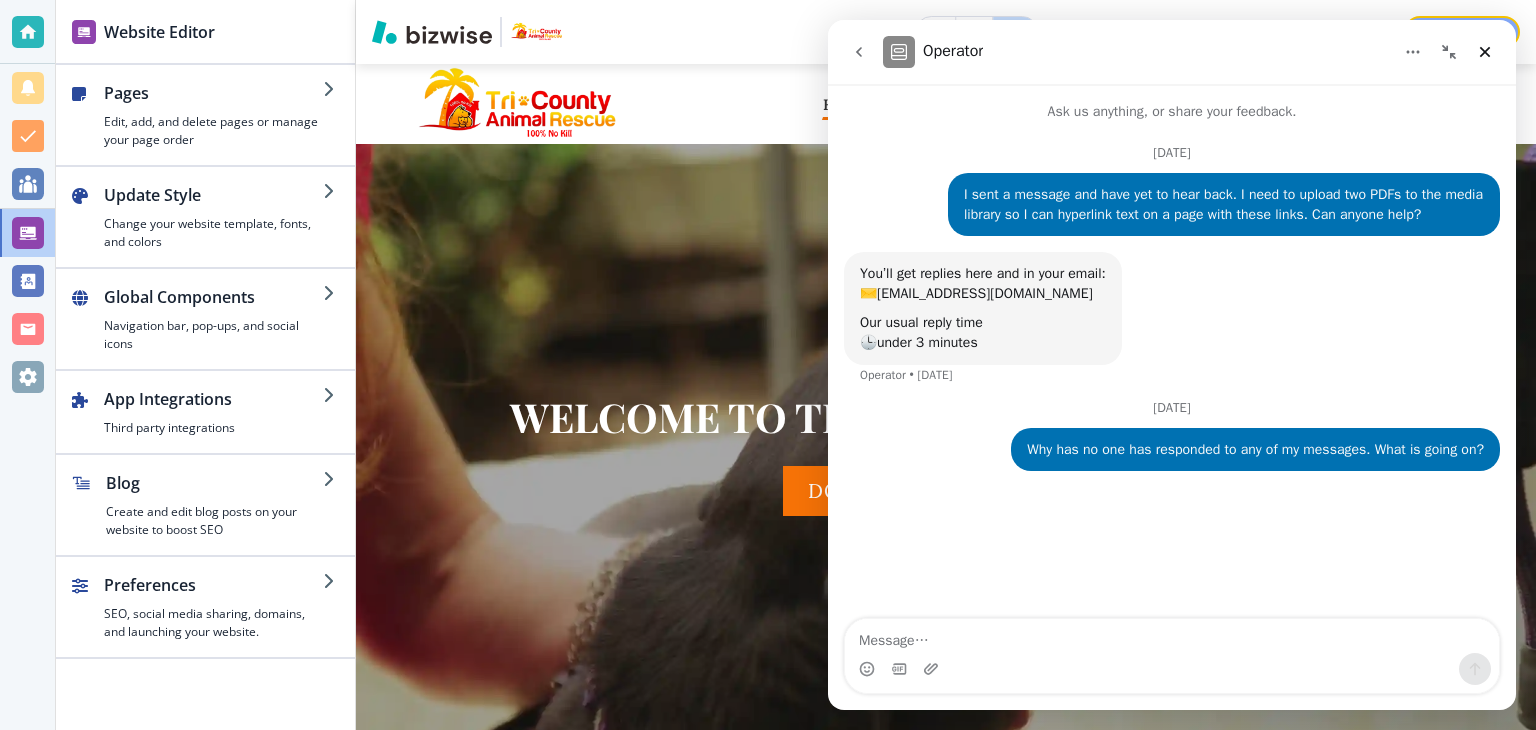 click at bounding box center (1449, 52) 